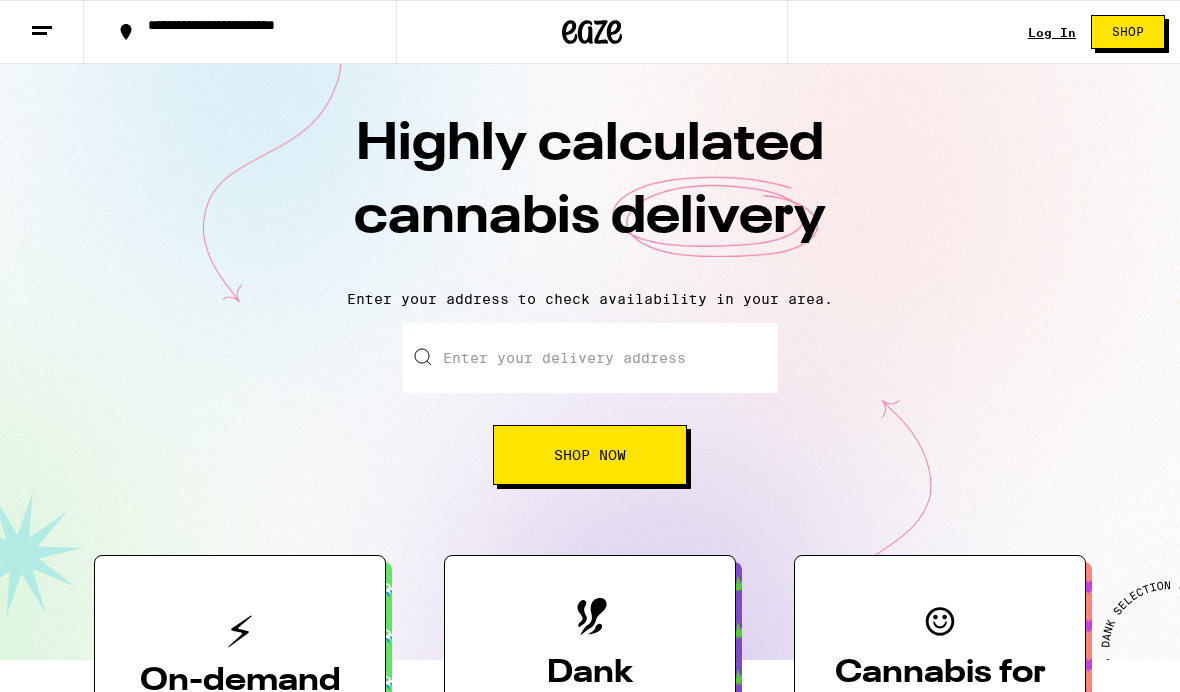 scroll, scrollTop: 0, scrollLeft: 0, axis: both 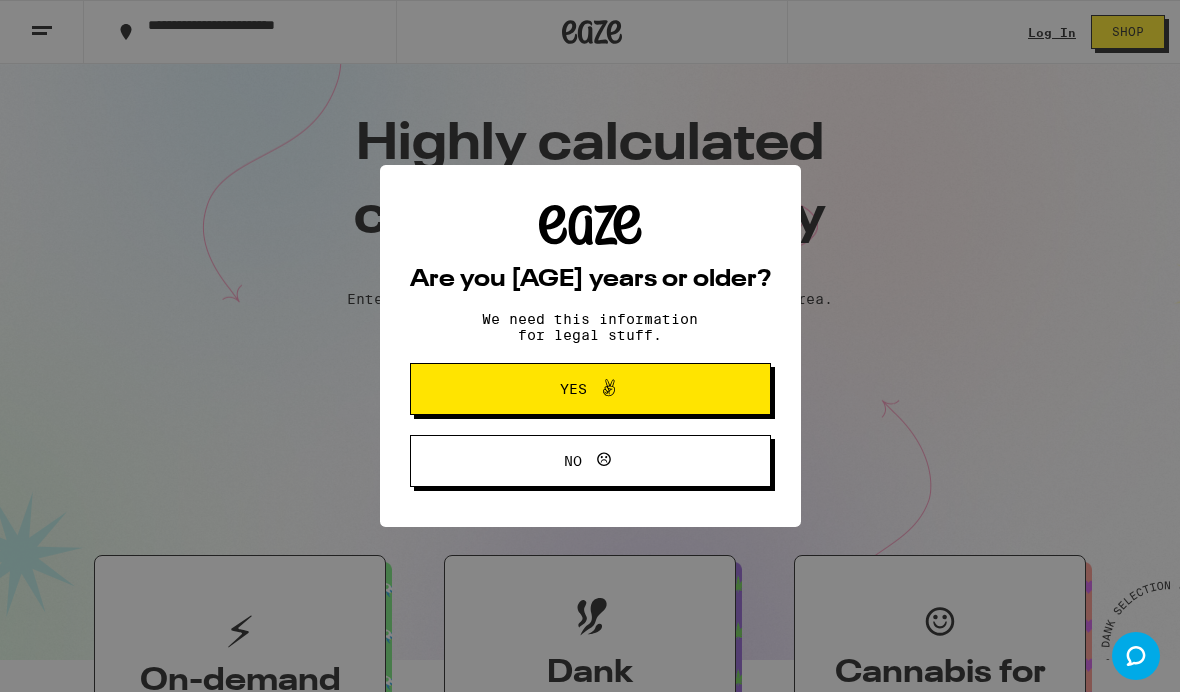 click on "We need this information for legal stuff." at bounding box center (590, 327) 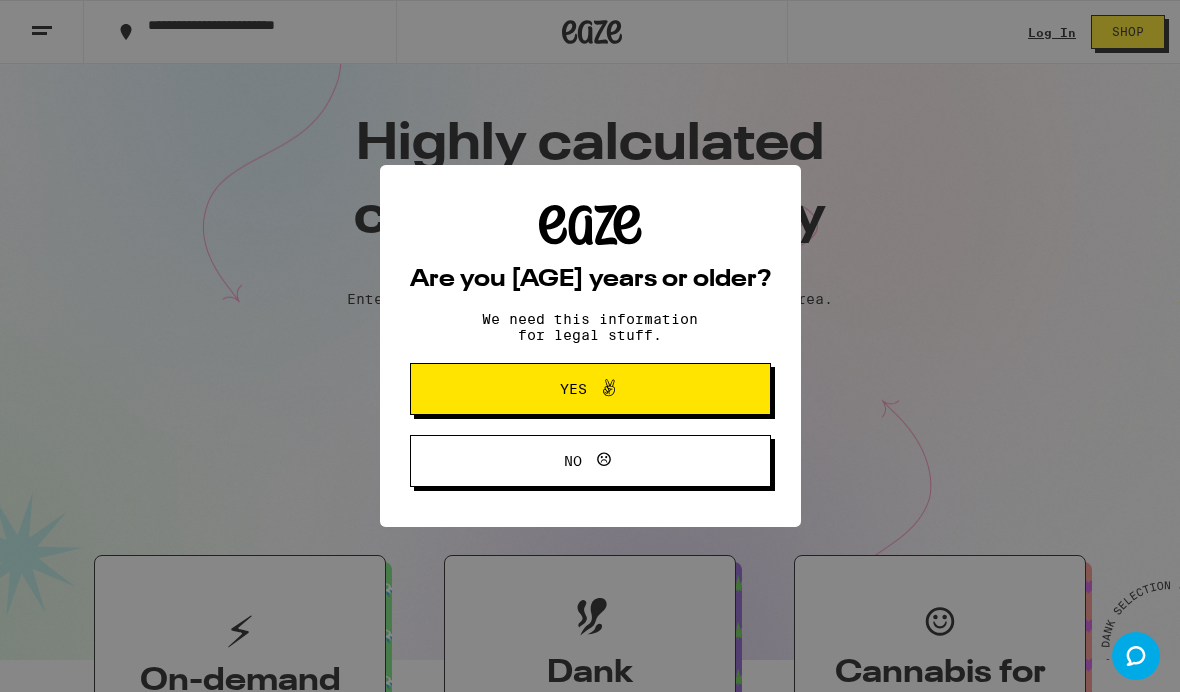 click on "Yes" at bounding box center (590, 389) 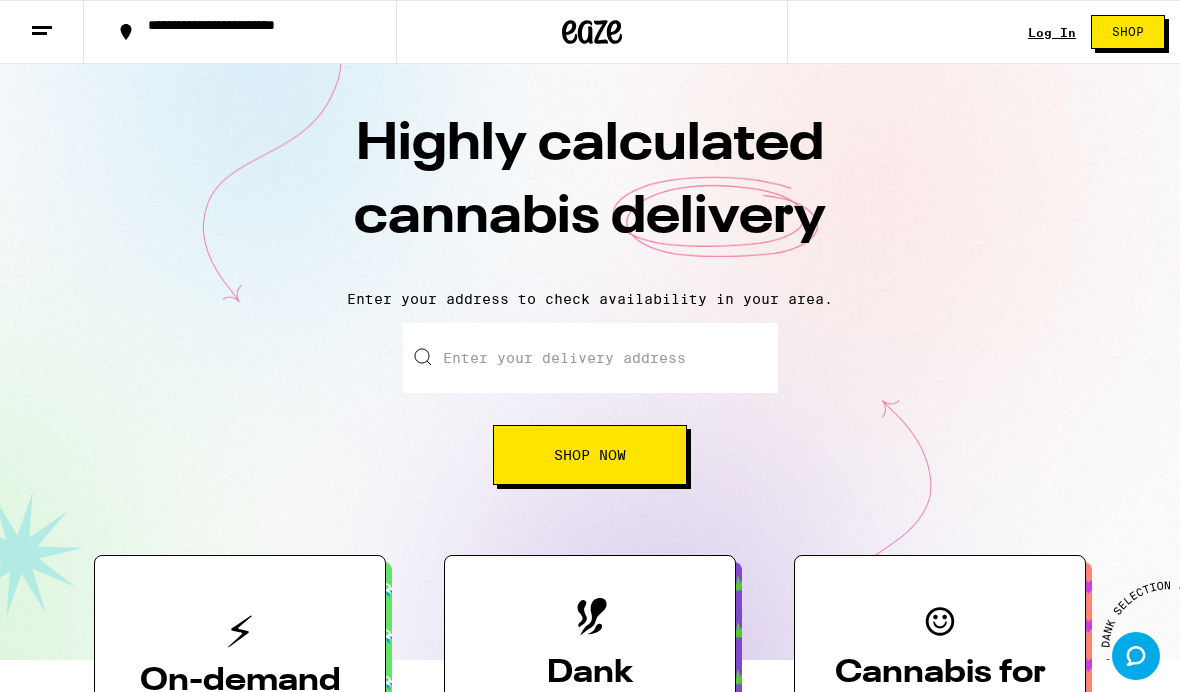 click on "Enter your delivery address" at bounding box center (590, 358) 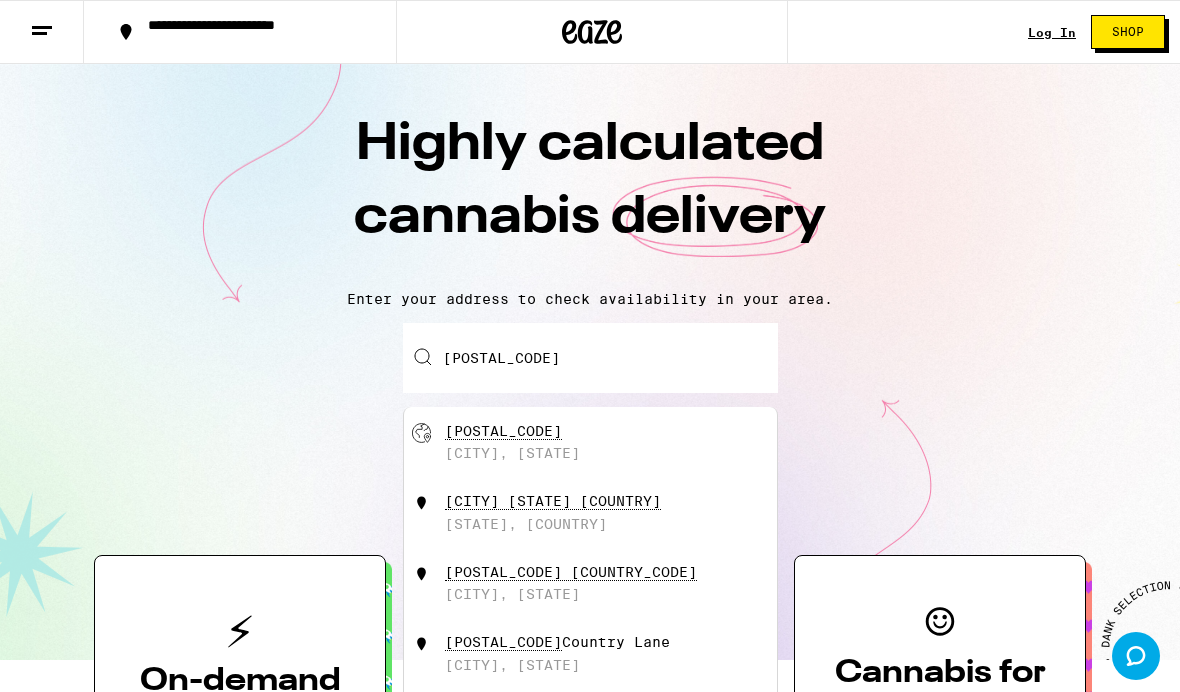 click on "[POSTAL_CODE] [CITY], [STATE]" at bounding box center (623, 442) 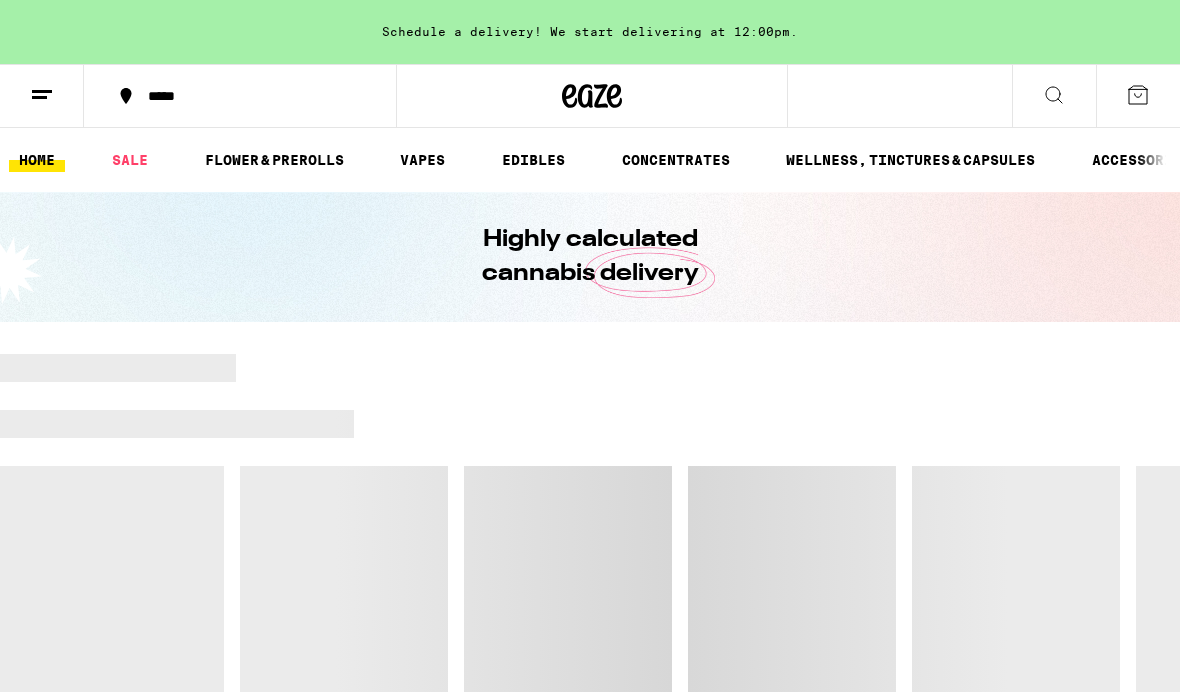 scroll, scrollTop: 0, scrollLeft: 0, axis: both 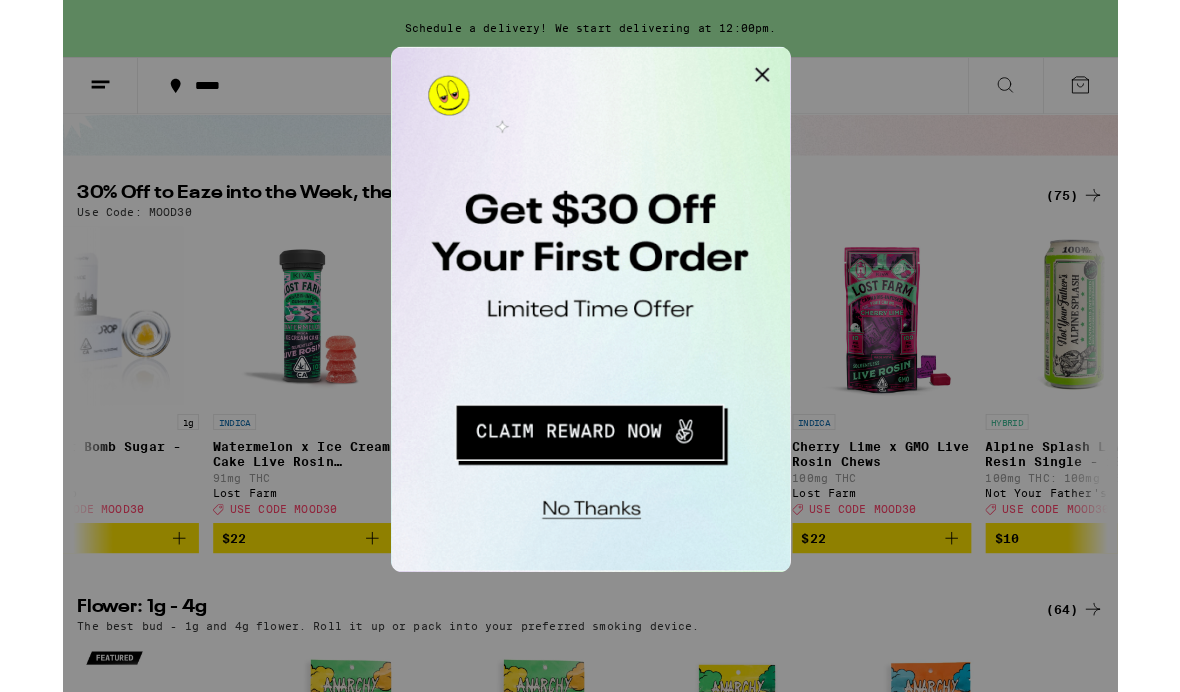 click at bounding box center (527, 313) 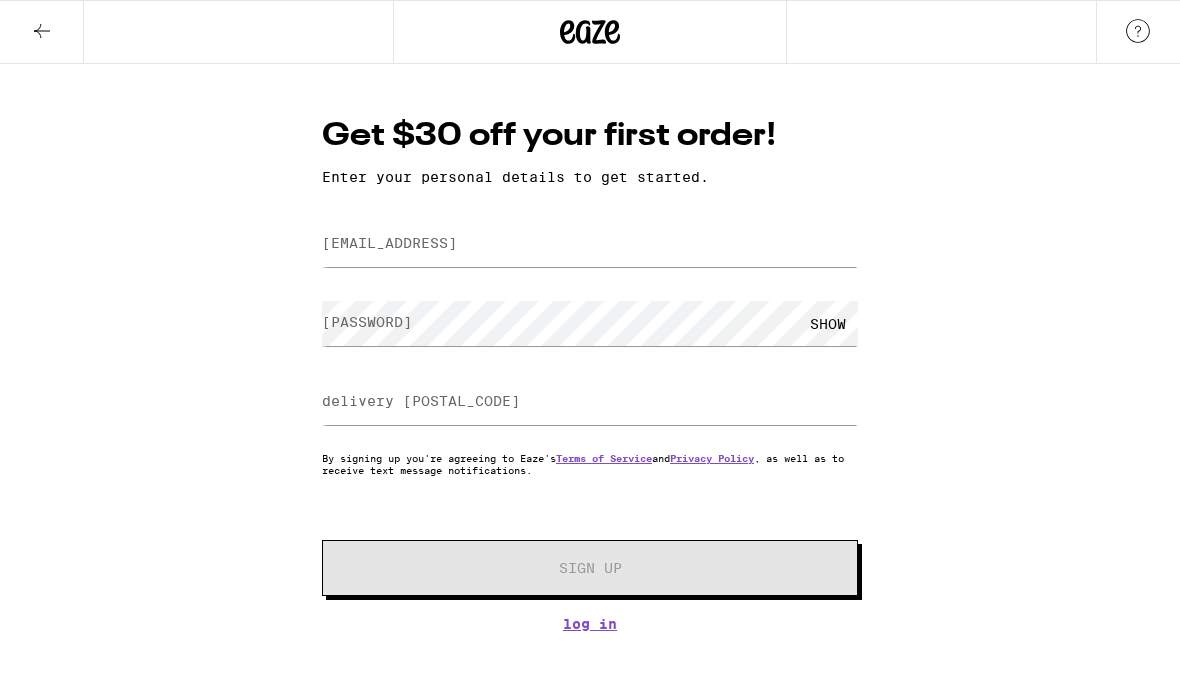 scroll, scrollTop: 0, scrollLeft: 0, axis: both 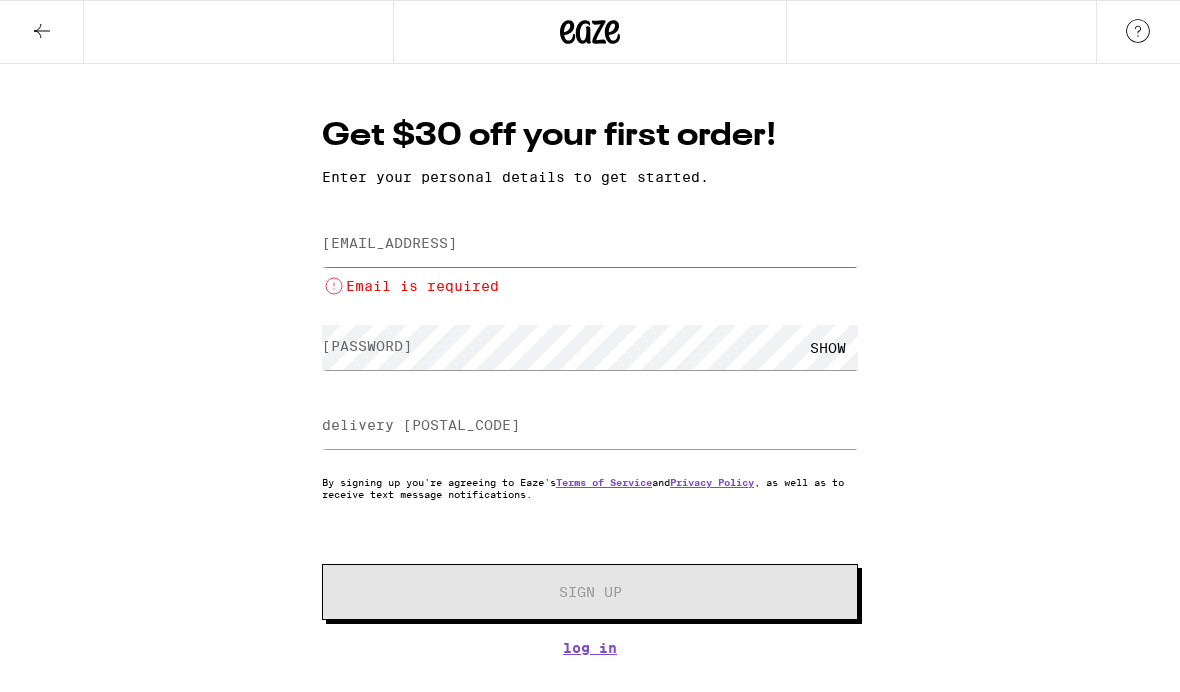click on "Email address Email is required password SHOW delivery [POSTAL_CODE] By signing up you're agreeing to Eaze's Terms of Service and Privacy Policy , as well as to receive text message notifications. Sign Up Log In" at bounding box center (590, 385) 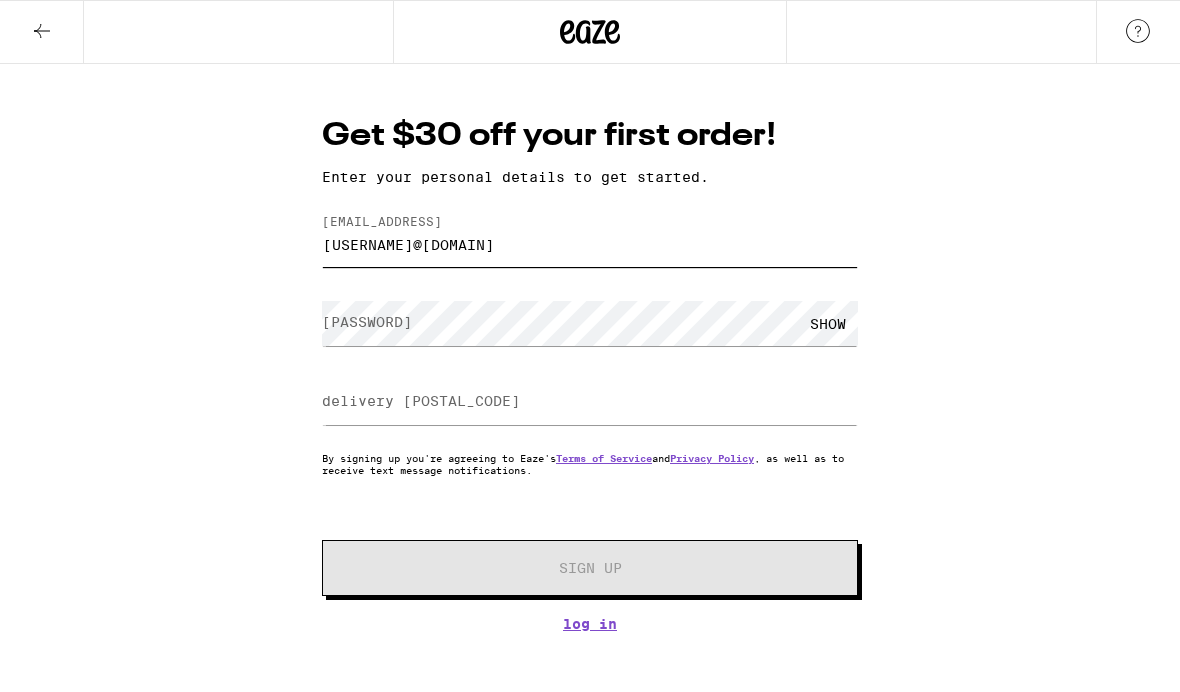type on "[USERNAME]@[DOMAIN]" 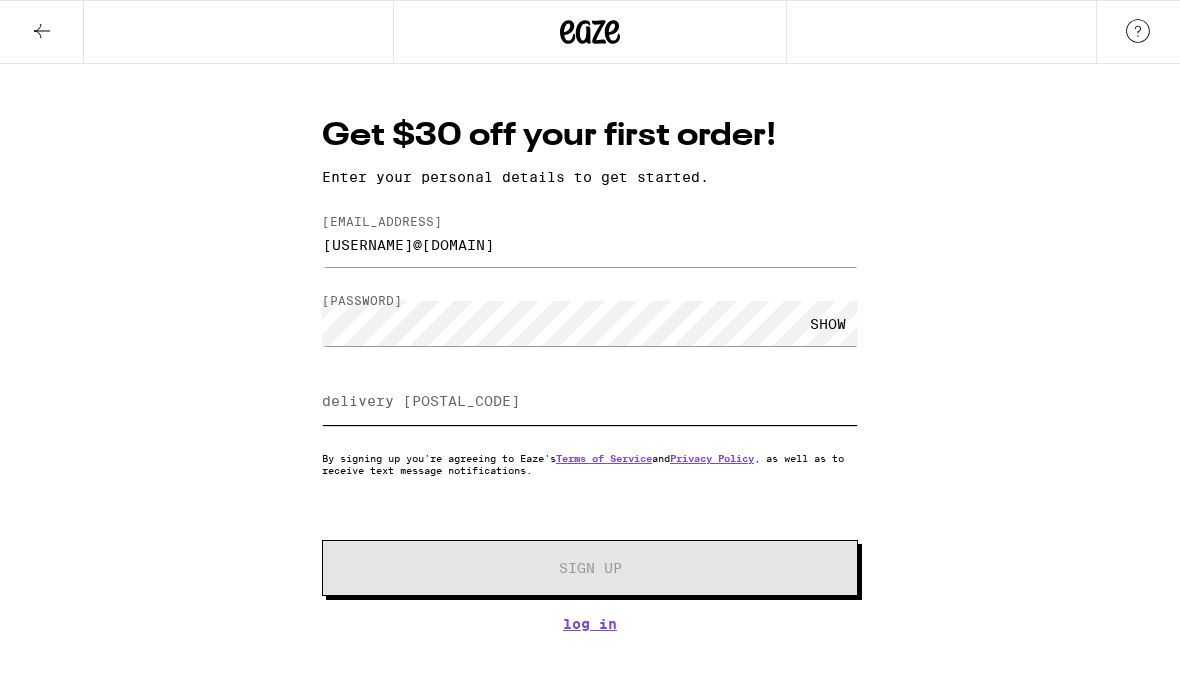 click on "delivery [POSTAL_CODE]" at bounding box center (590, 402) 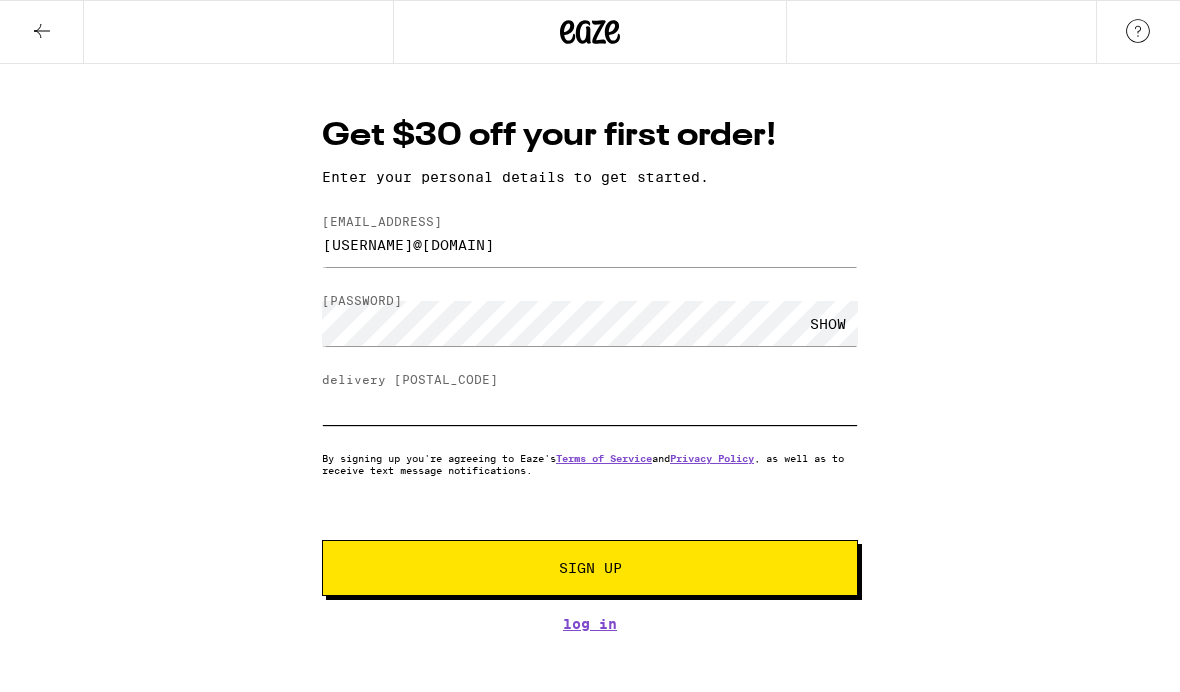 type on "[POSTAL_CODE]" 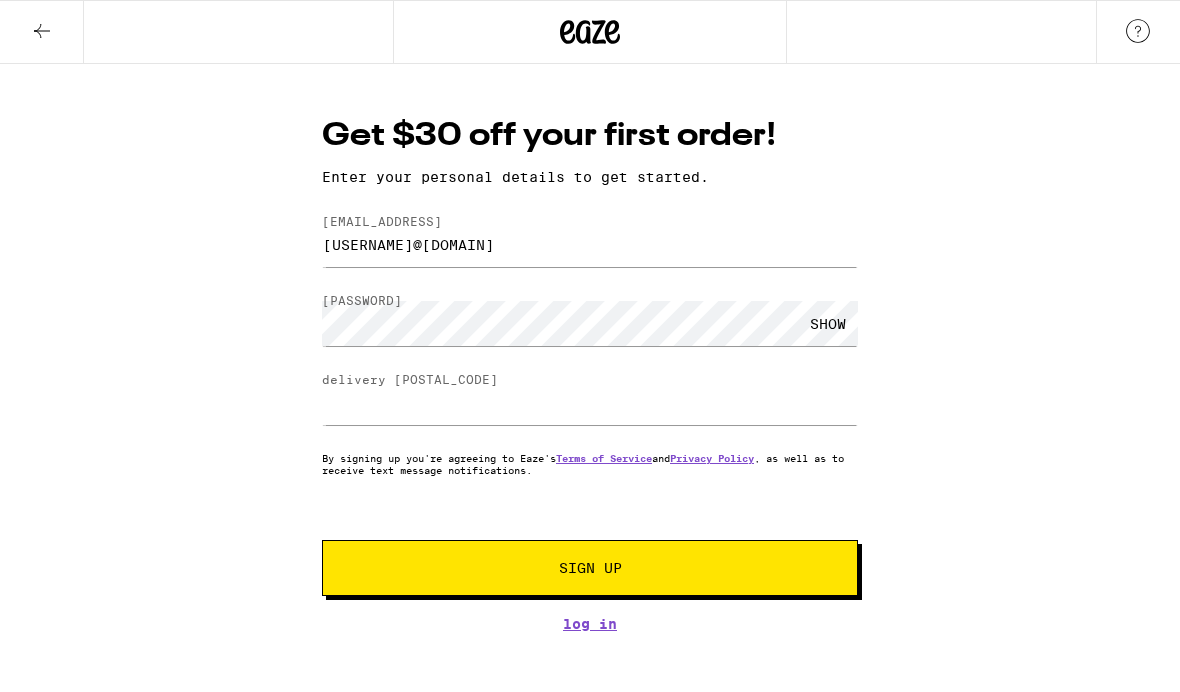 click on "Sign Up" at bounding box center (590, 568) 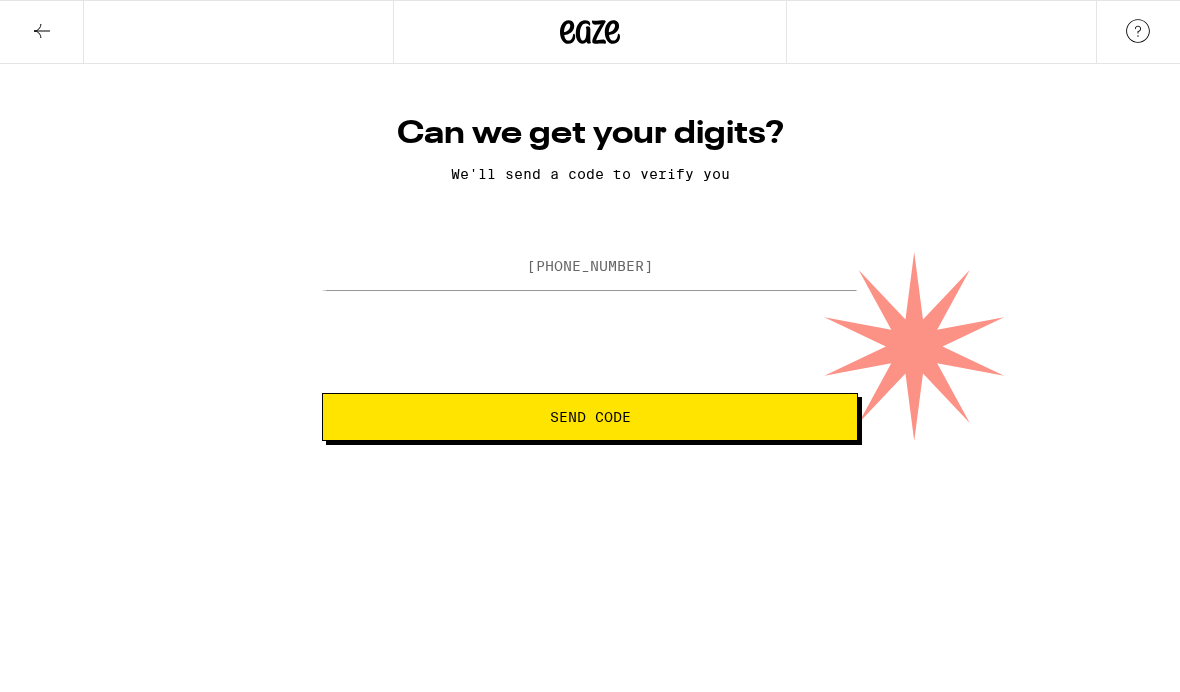 click on "[PHONE_NUMBER]" at bounding box center (590, 266) 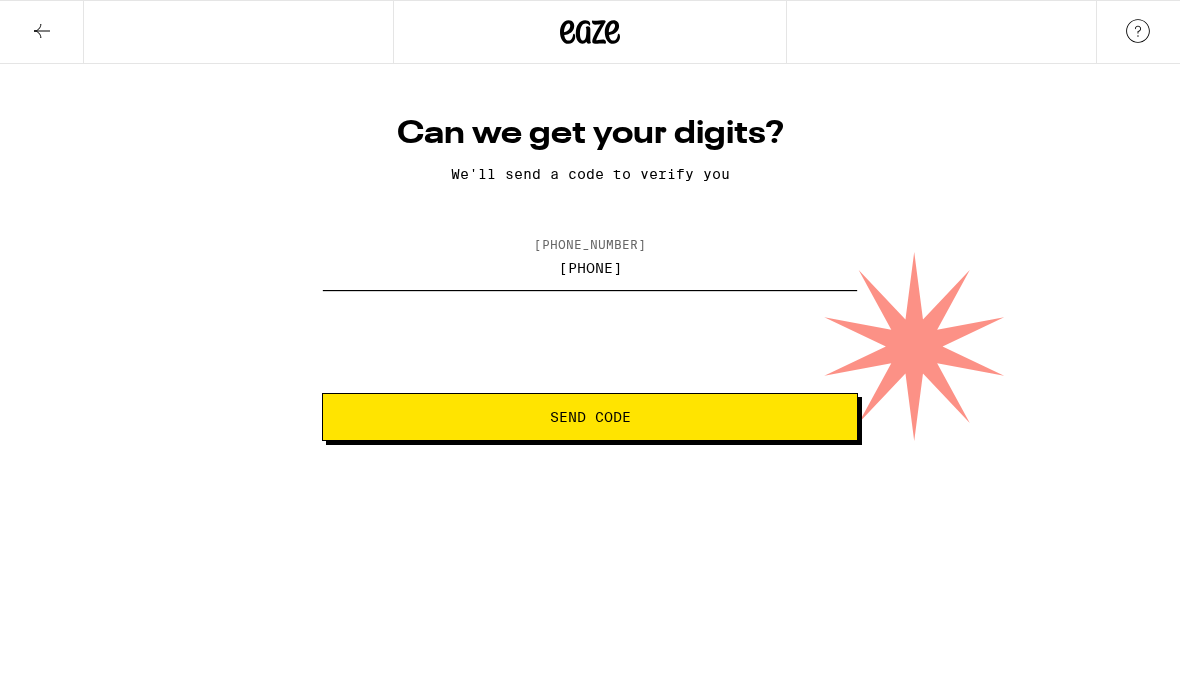 type on "([PHONE]) [PHONE]-[PHONE]" 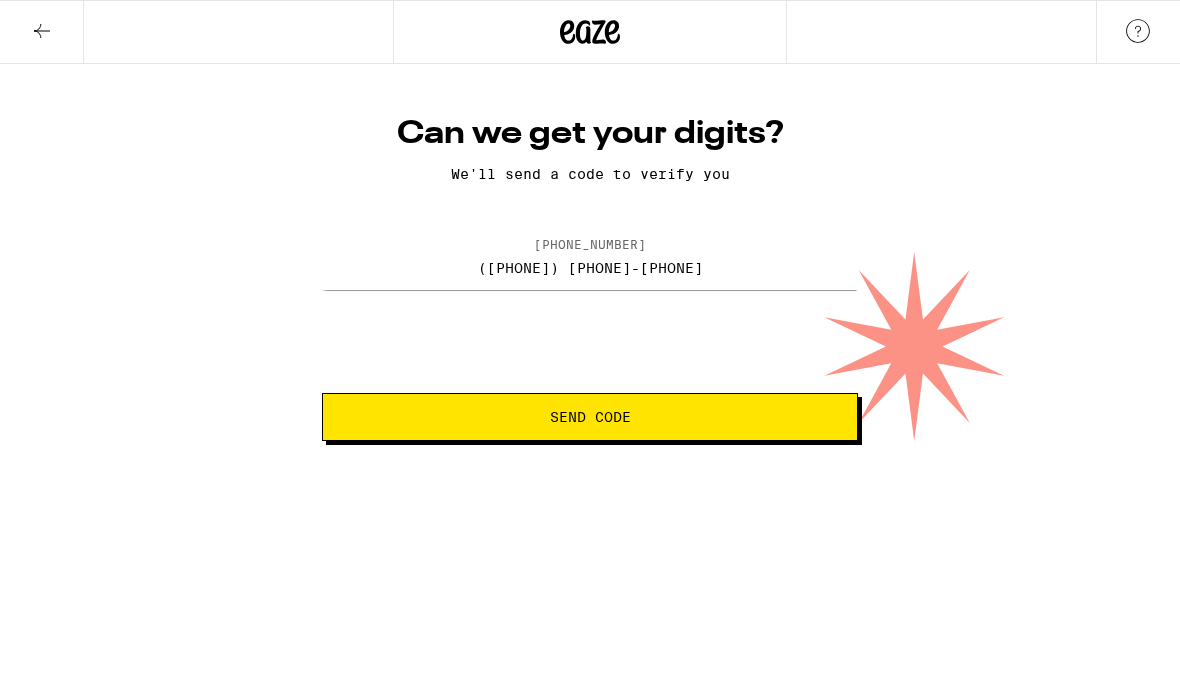 click on "Send Code" at bounding box center (590, 417) 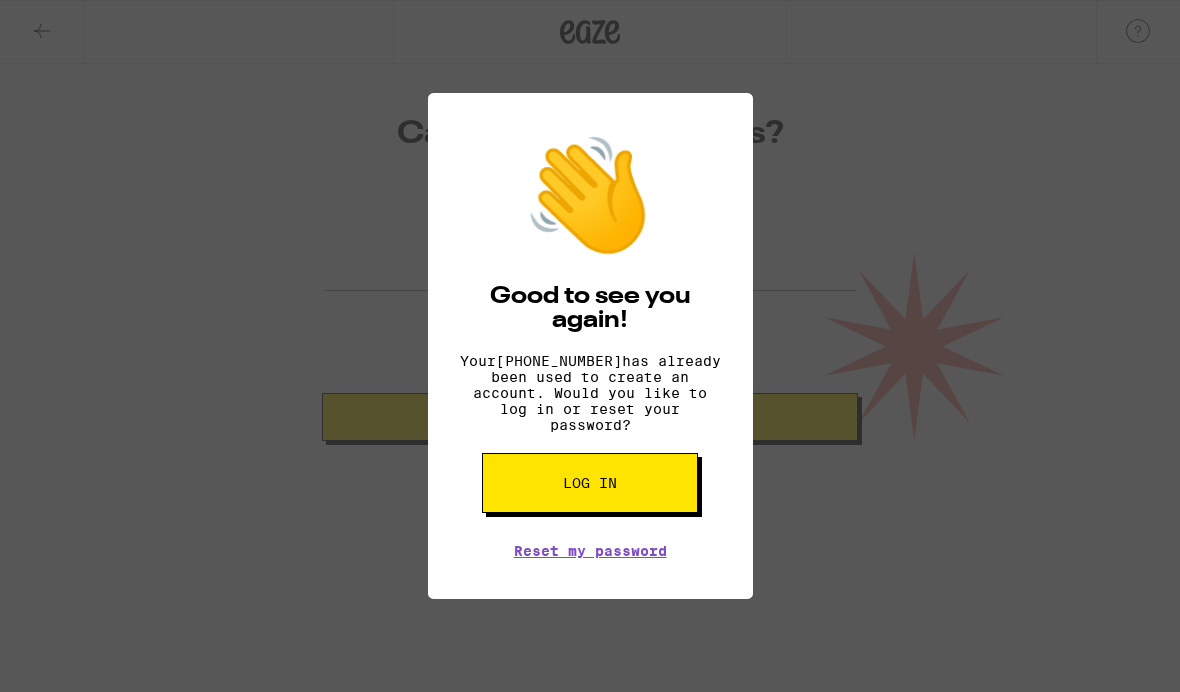 click on "Log in" at bounding box center [590, 483] 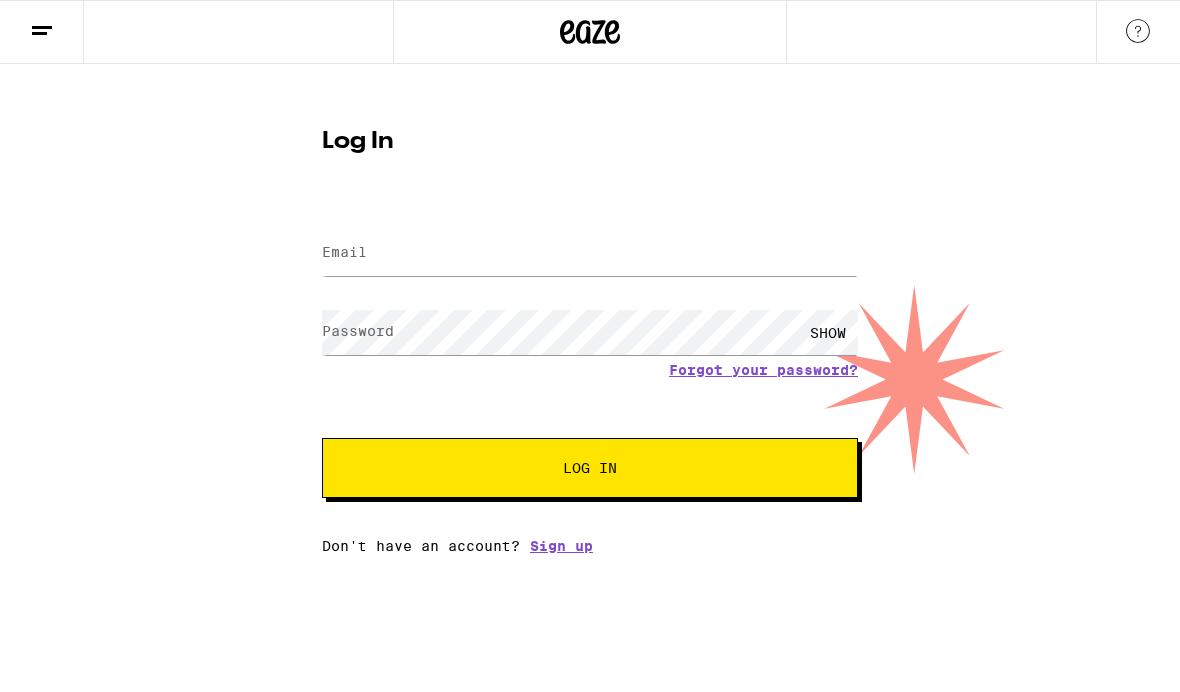click on "Email" at bounding box center [590, 253] 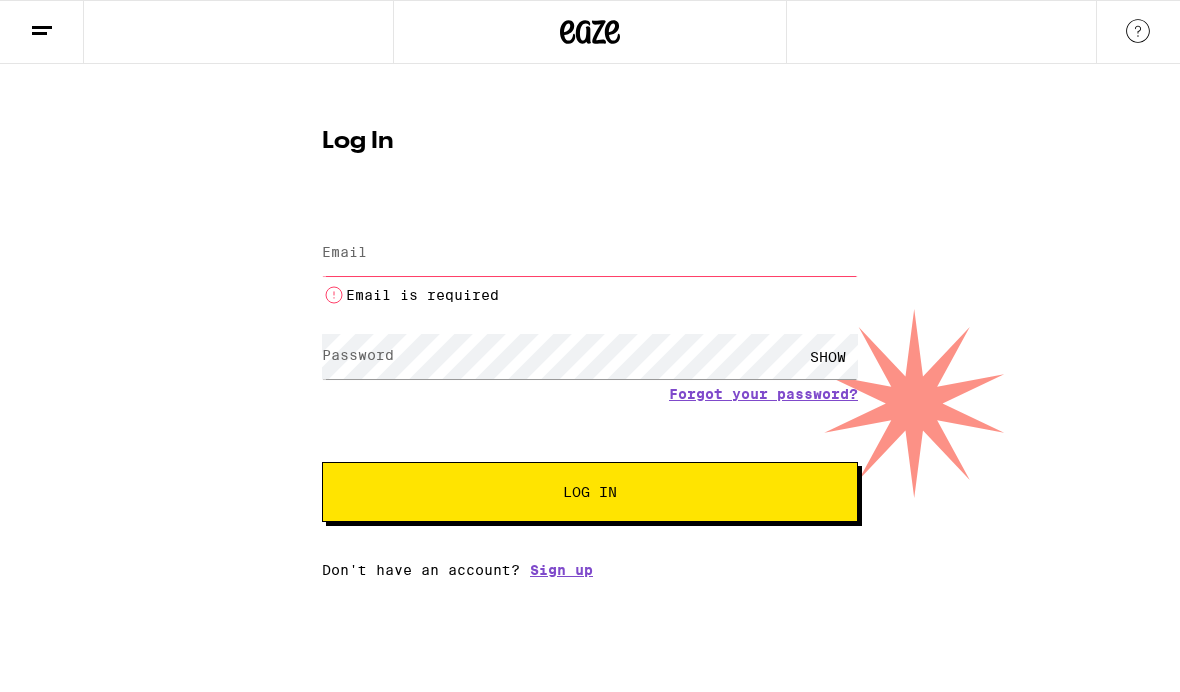 type on "lerickson62789@gmail.com" 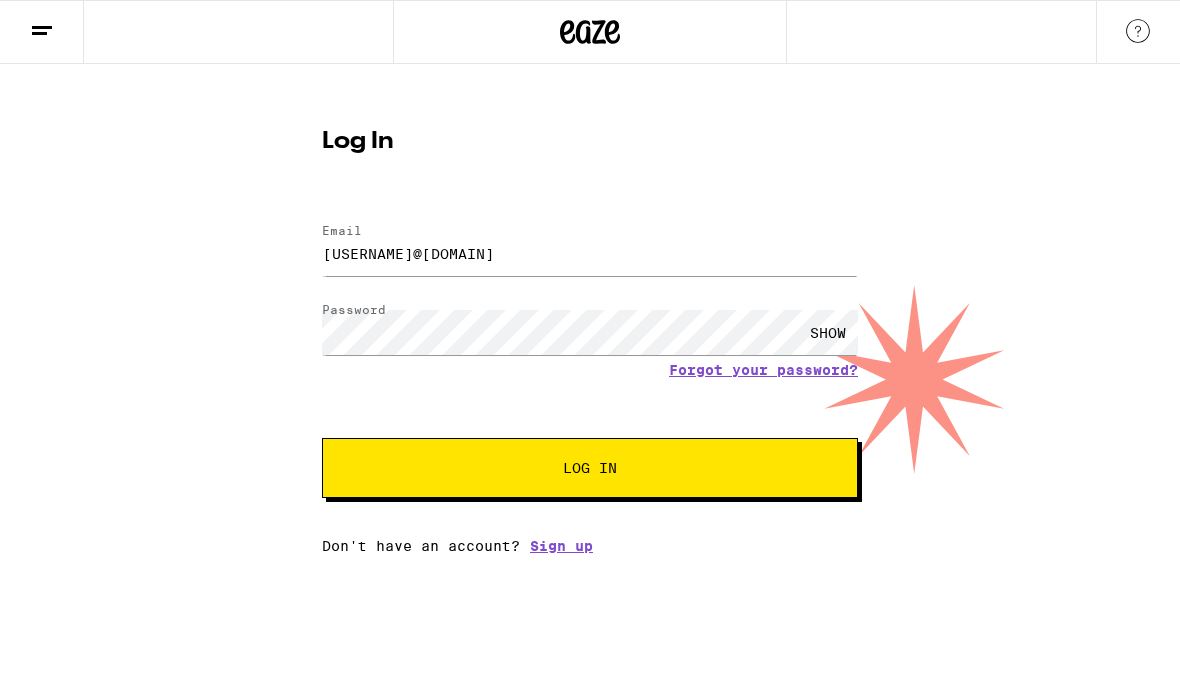 click on "Log In" at bounding box center [590, 468] 